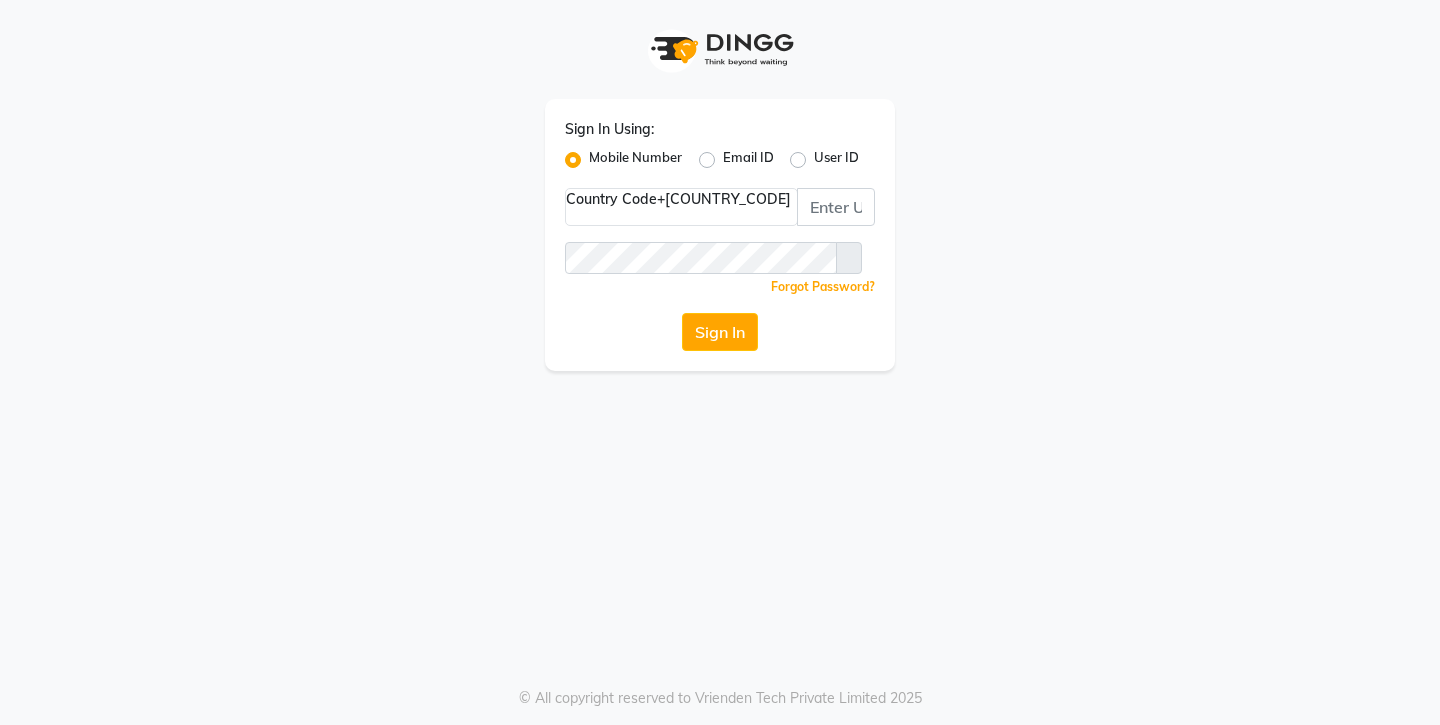 scroll, scrollTop: 0, scrollLeft: 0, axis: both 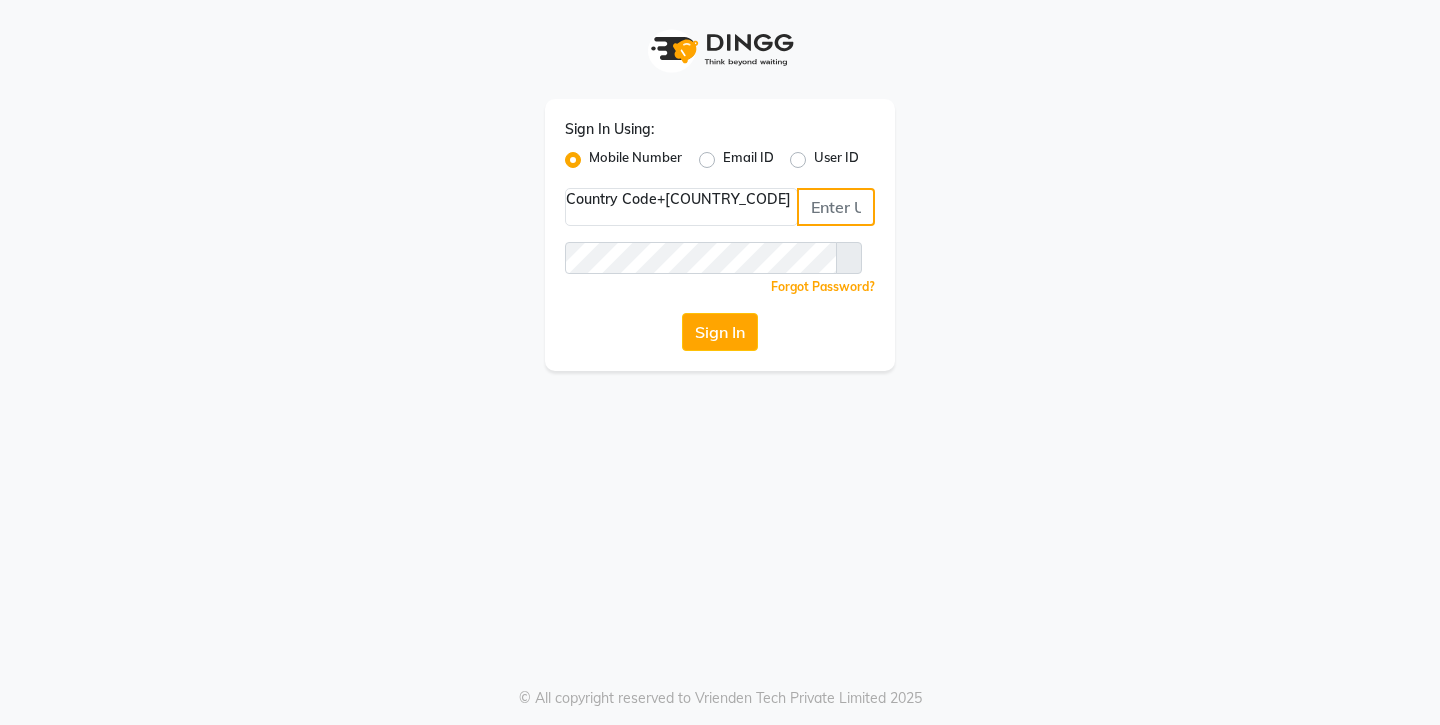 click at bounding box center (836, 207) 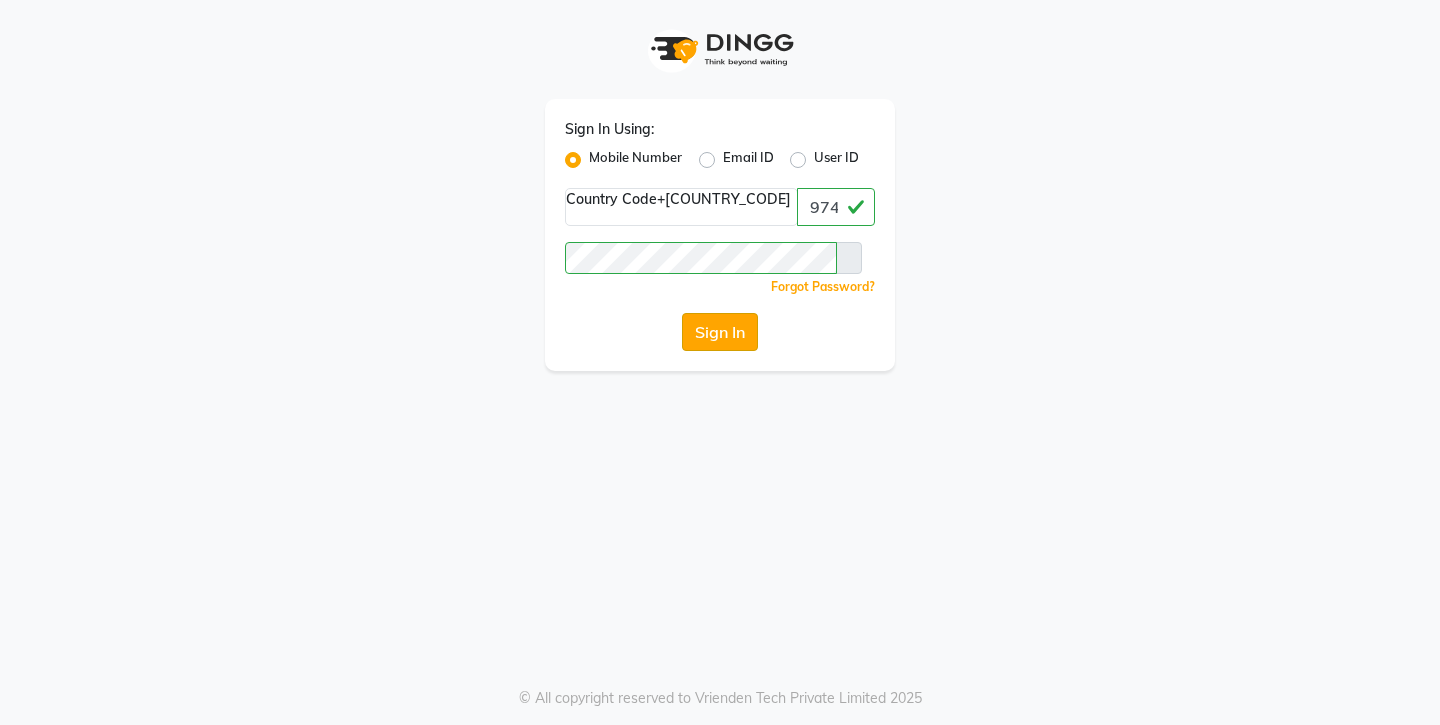 click on "Sign In" at bounding box center (720, 332) 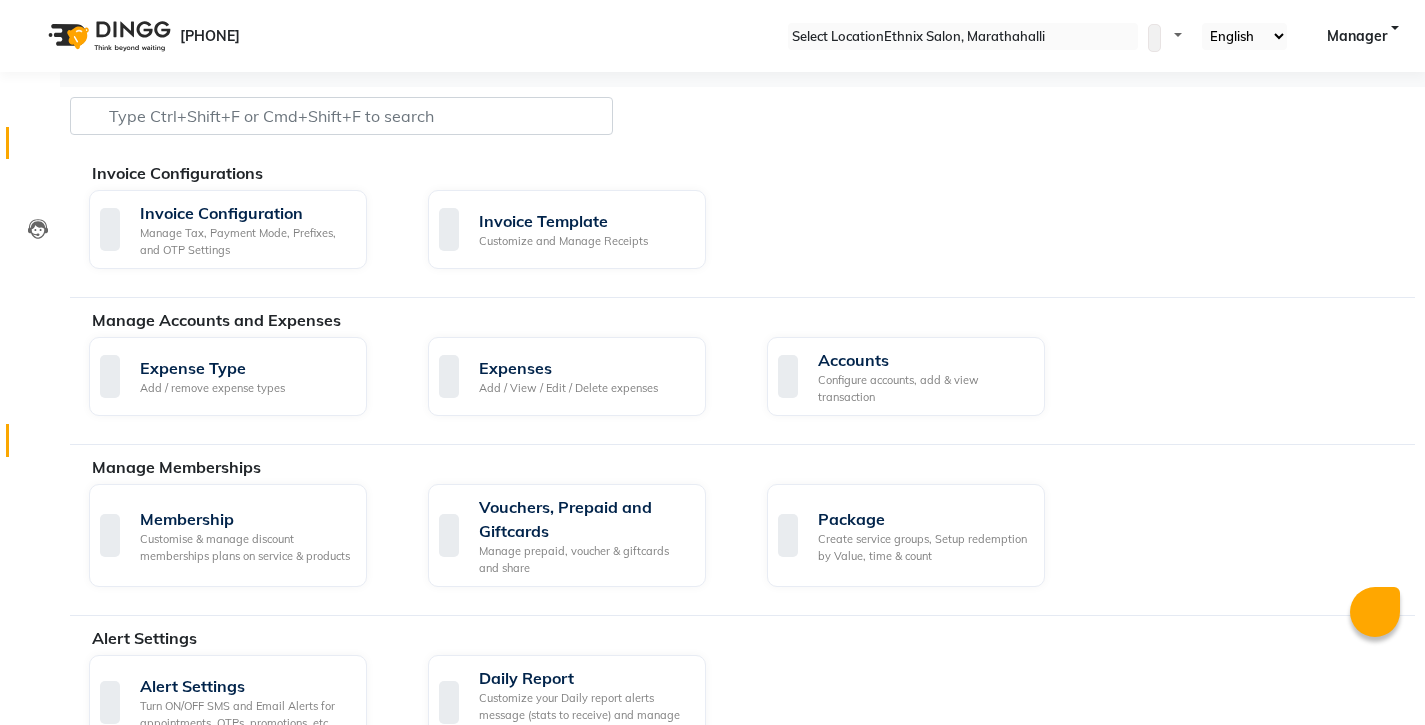 click on "Invoice" at bounding box center [30, 143] 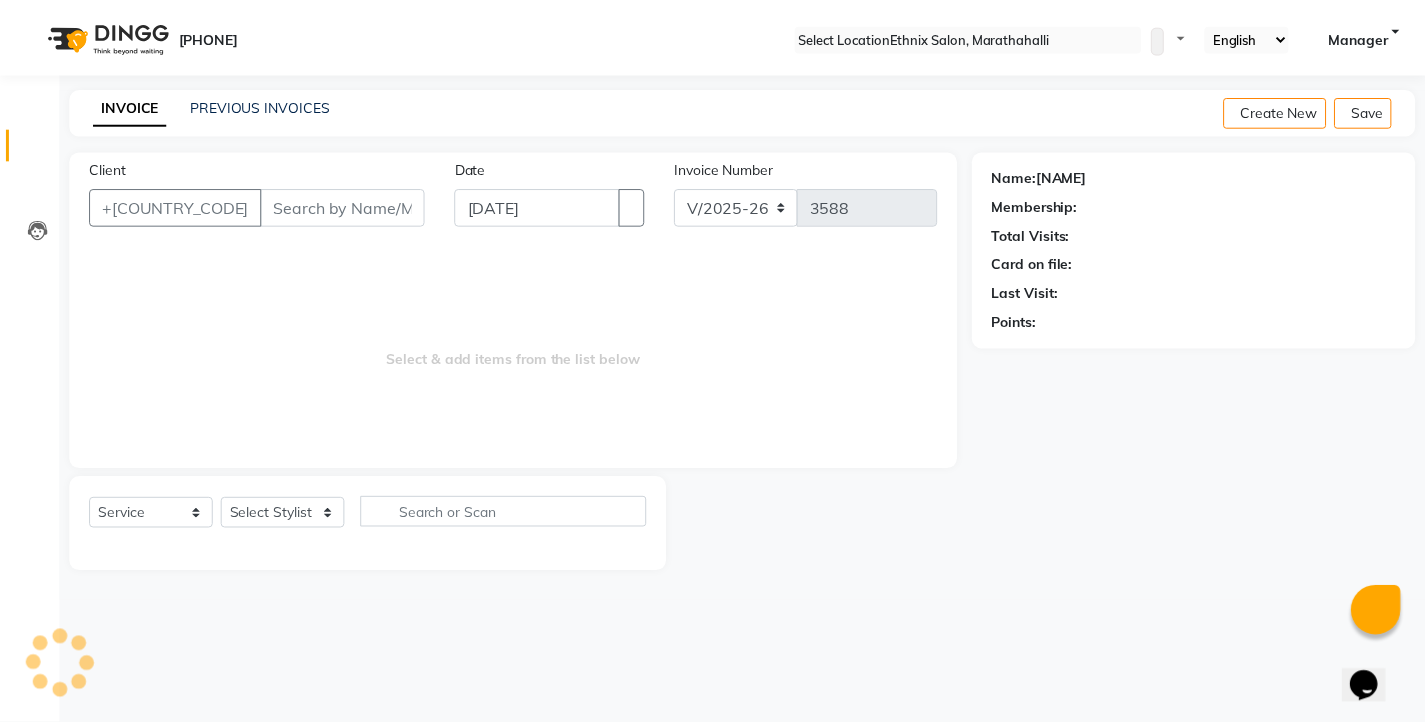 scroll, scrollTop: 0, scrollLeft: 0, axis: both 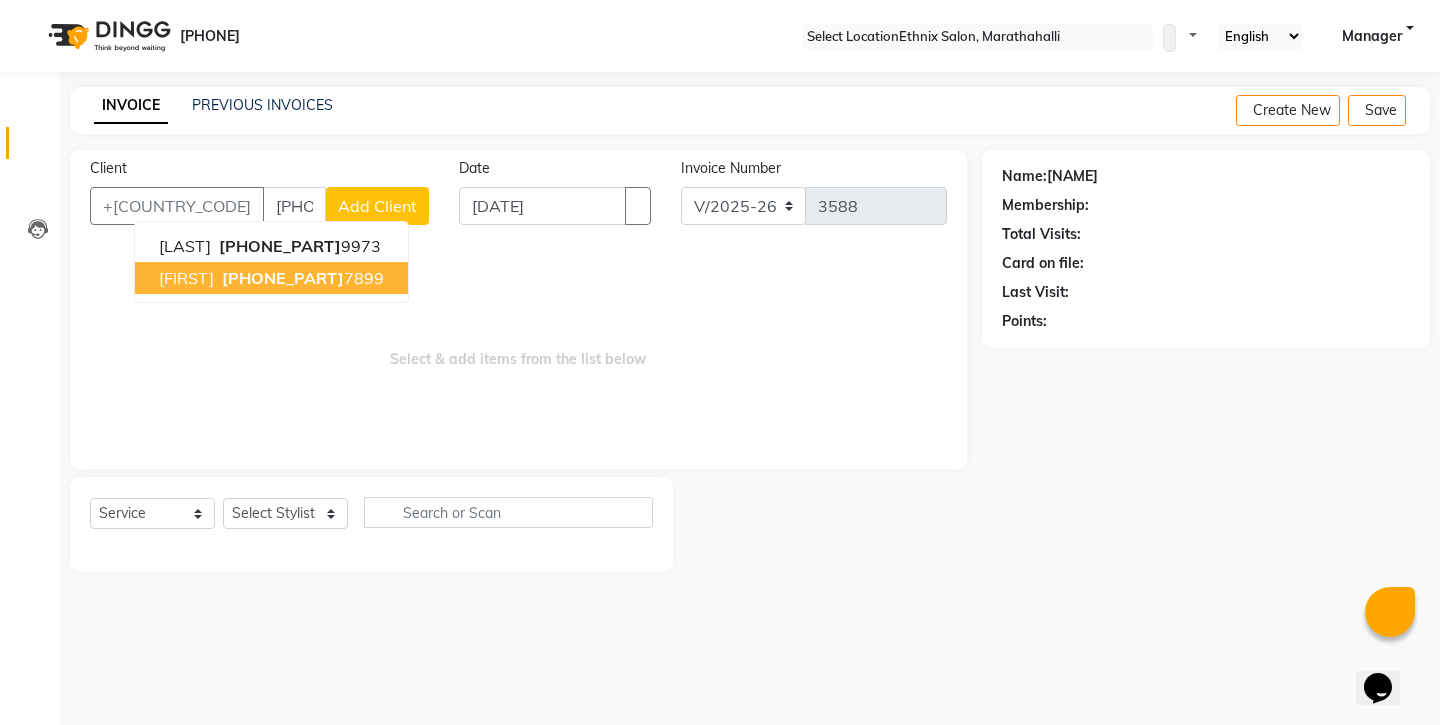 click on "Name: [FIRST] [PHONE]" at bounding box center [271, 278] 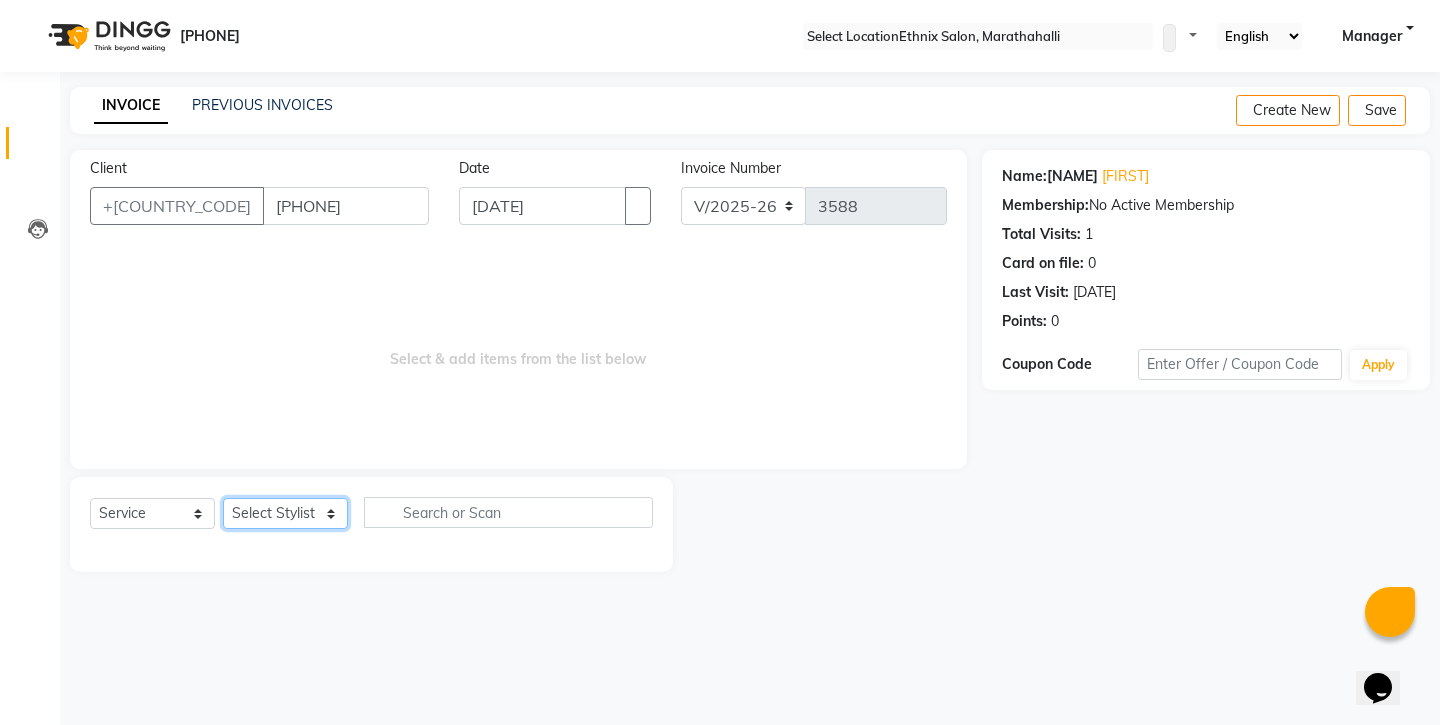 click on "Select Stylist [FIRST] [FIRST] [FIRST] [FIRST] [FIRST] [FIRST] [FIRST] [FIRST] [FIRST] [FIRST] [FIRST] [FIRST] [FIRST] [FIRST] [FIRST] [FIRST] [FIRST] [FIRST] [FIRST] [FIRST] [FIRST] [FIRST] [FIRST] [FIRST] [FIRST] [FIRST] [FIRST] [FIRST]" at bounding box center (285, 513) 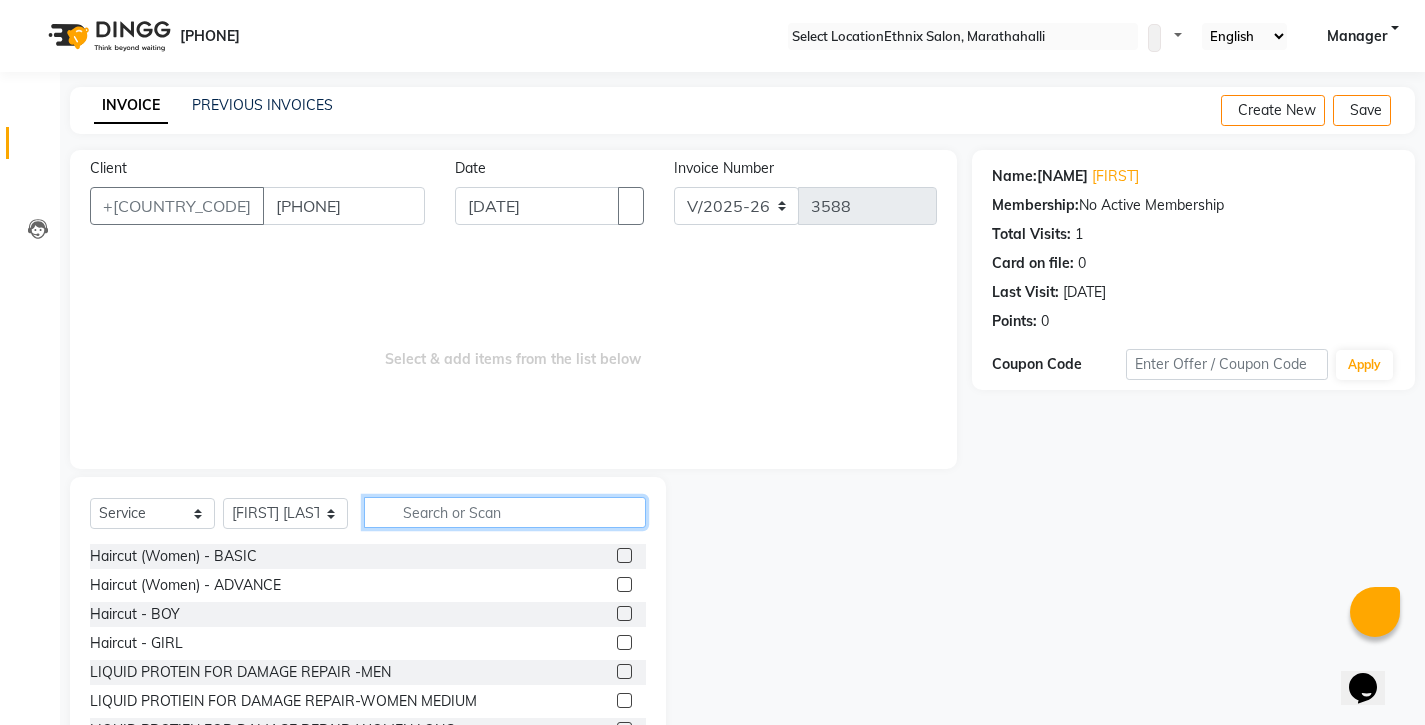 click at bounding box center [505, 512] 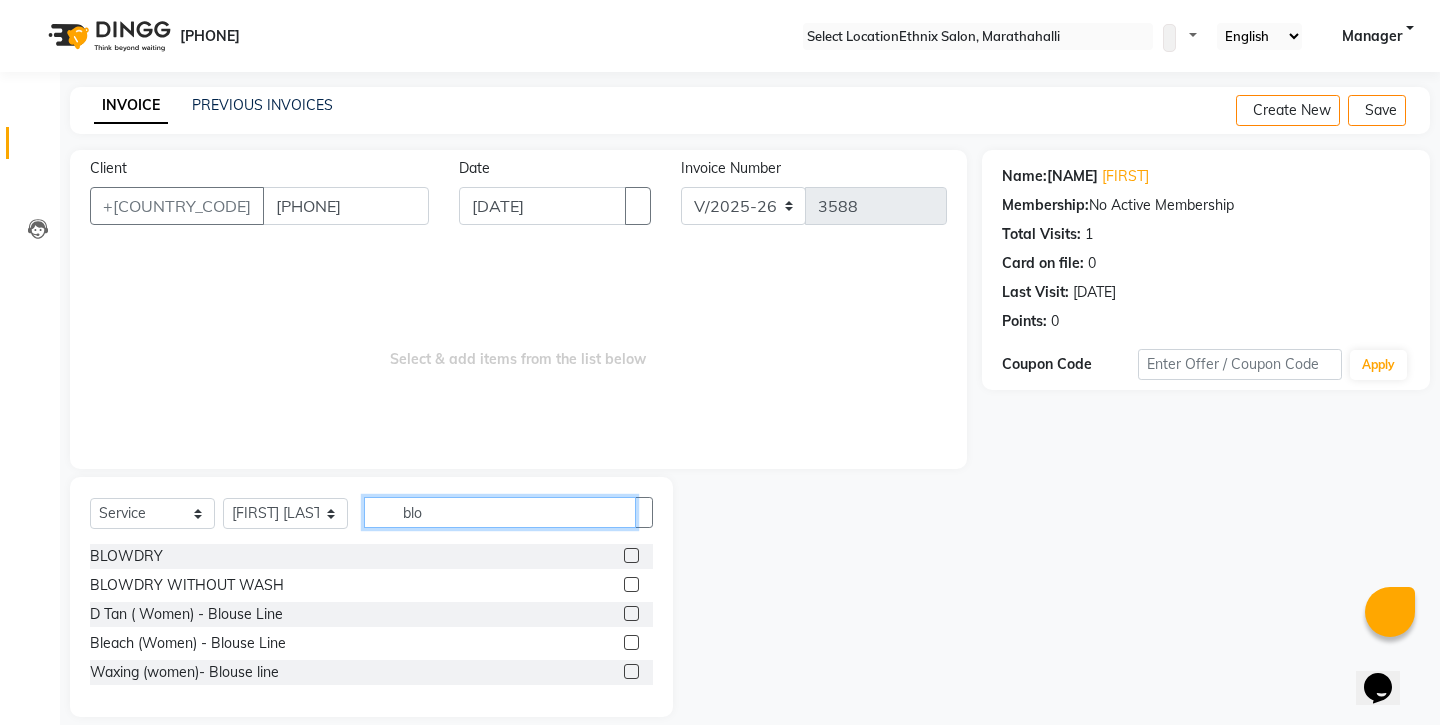 type on "blo" 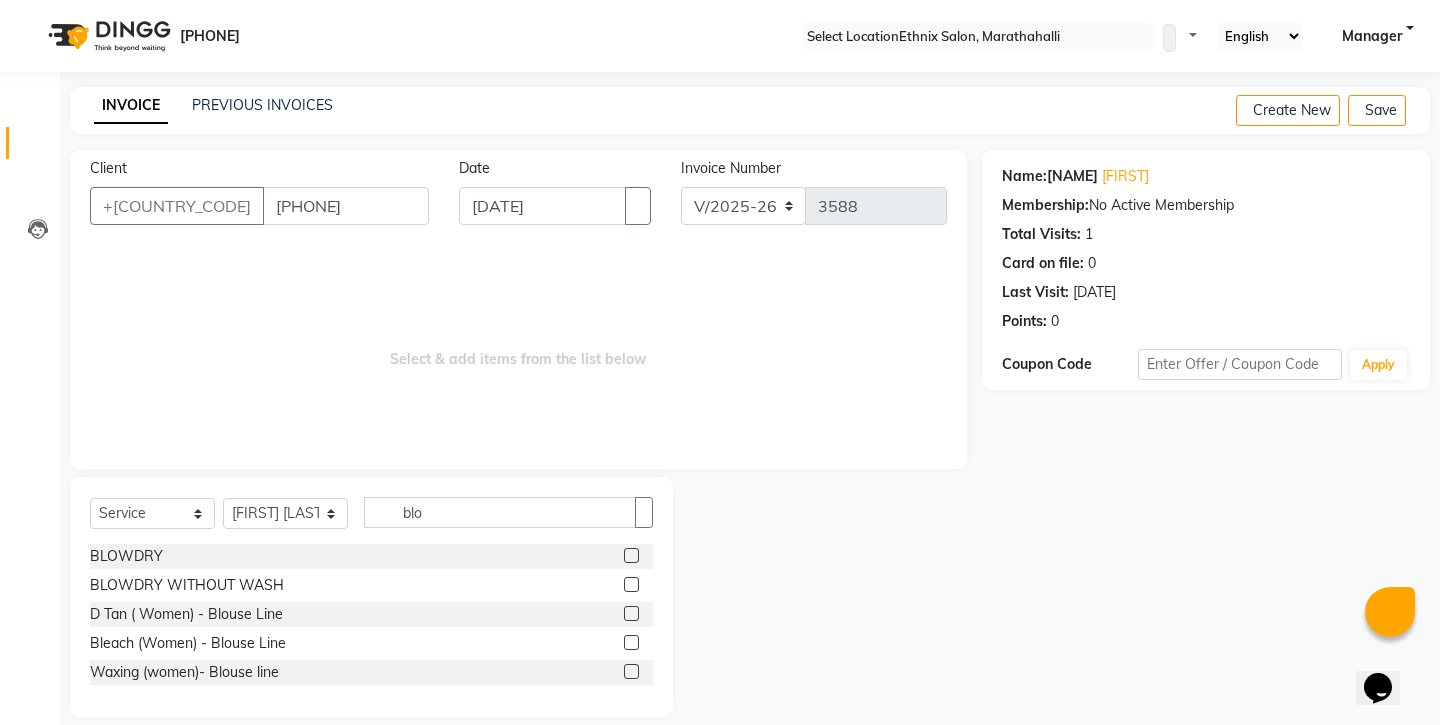 click at bounding box center [631, 555] 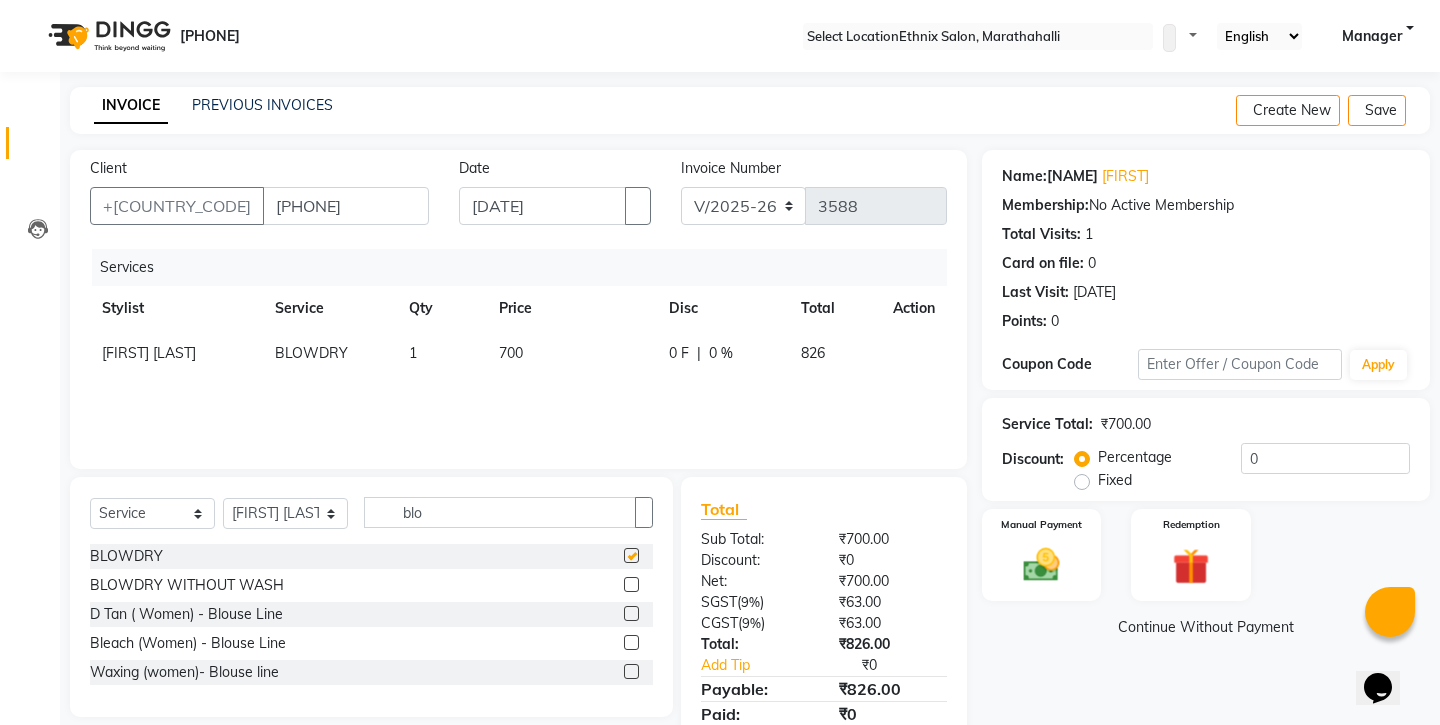 click at bounding box center [631, 555] 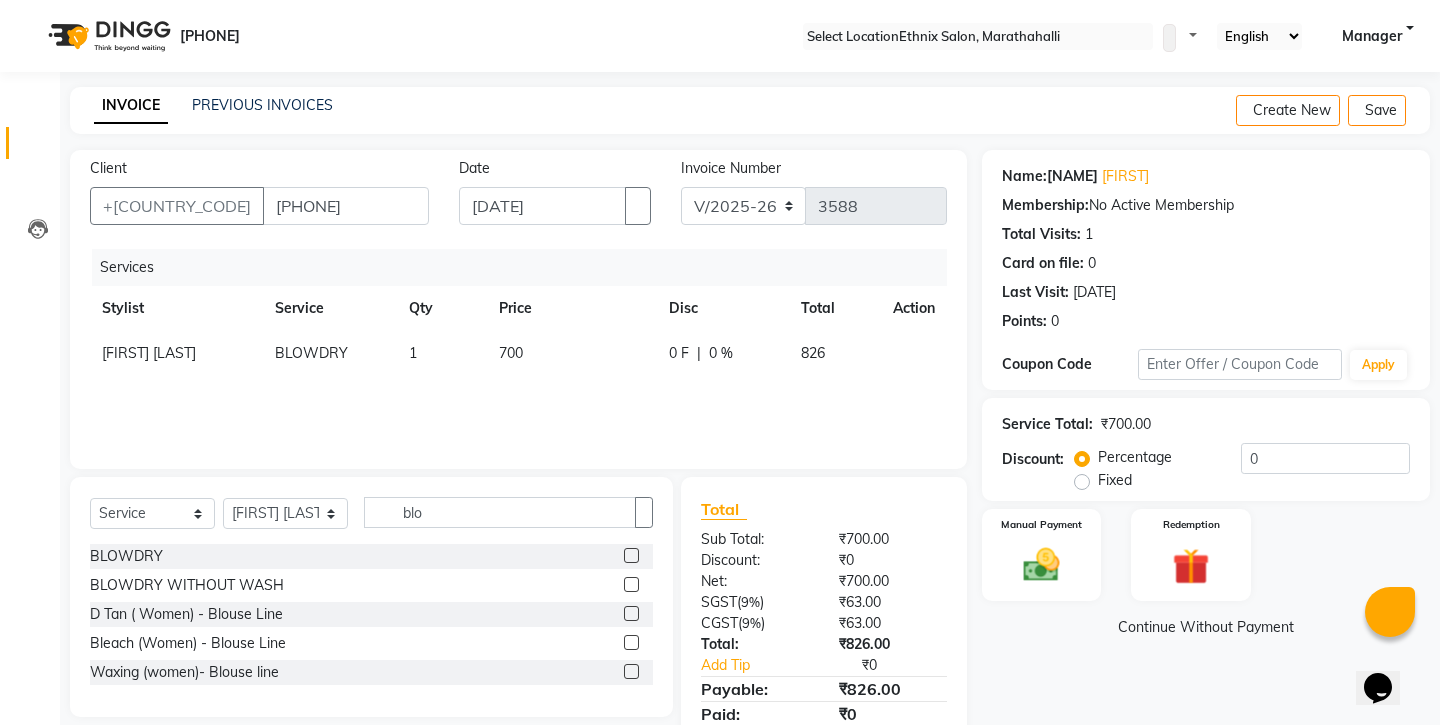 click at bounding box center [901, 343] 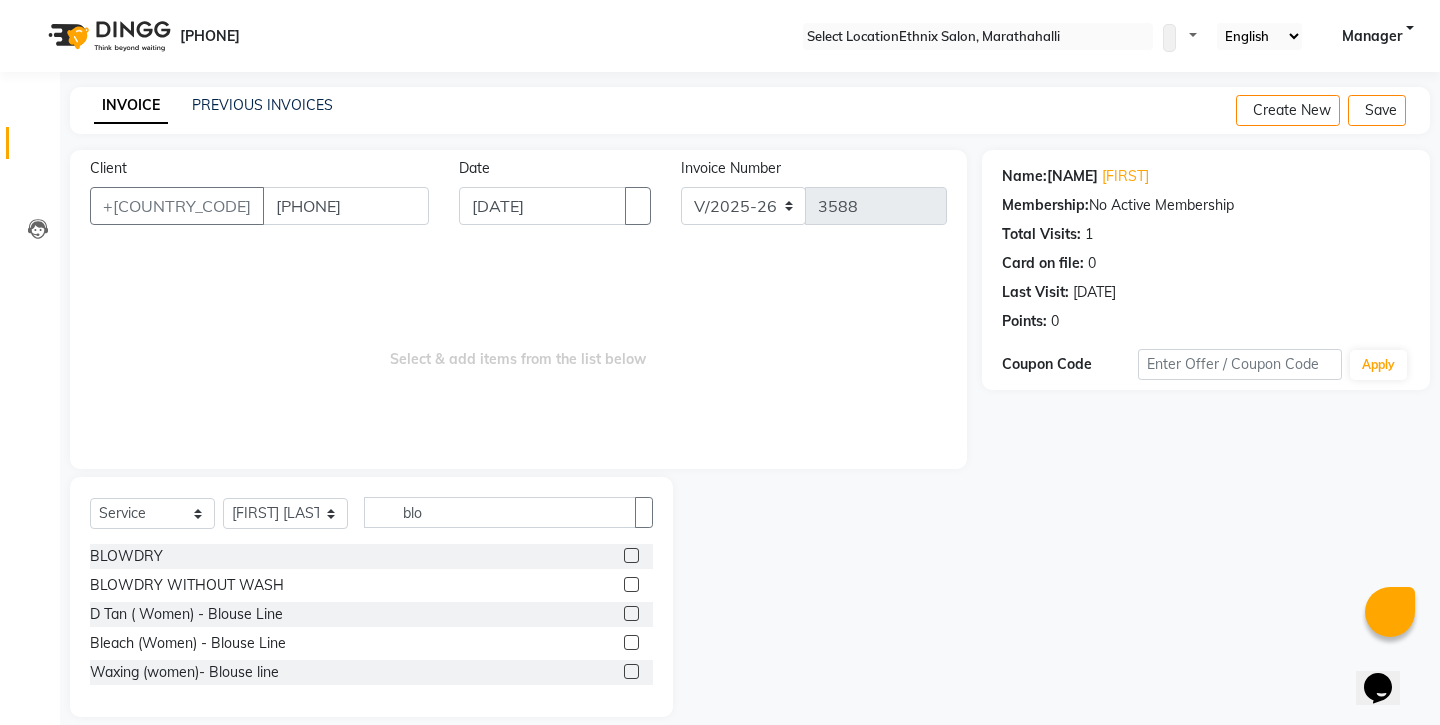 click at bounding box center (631, 642) 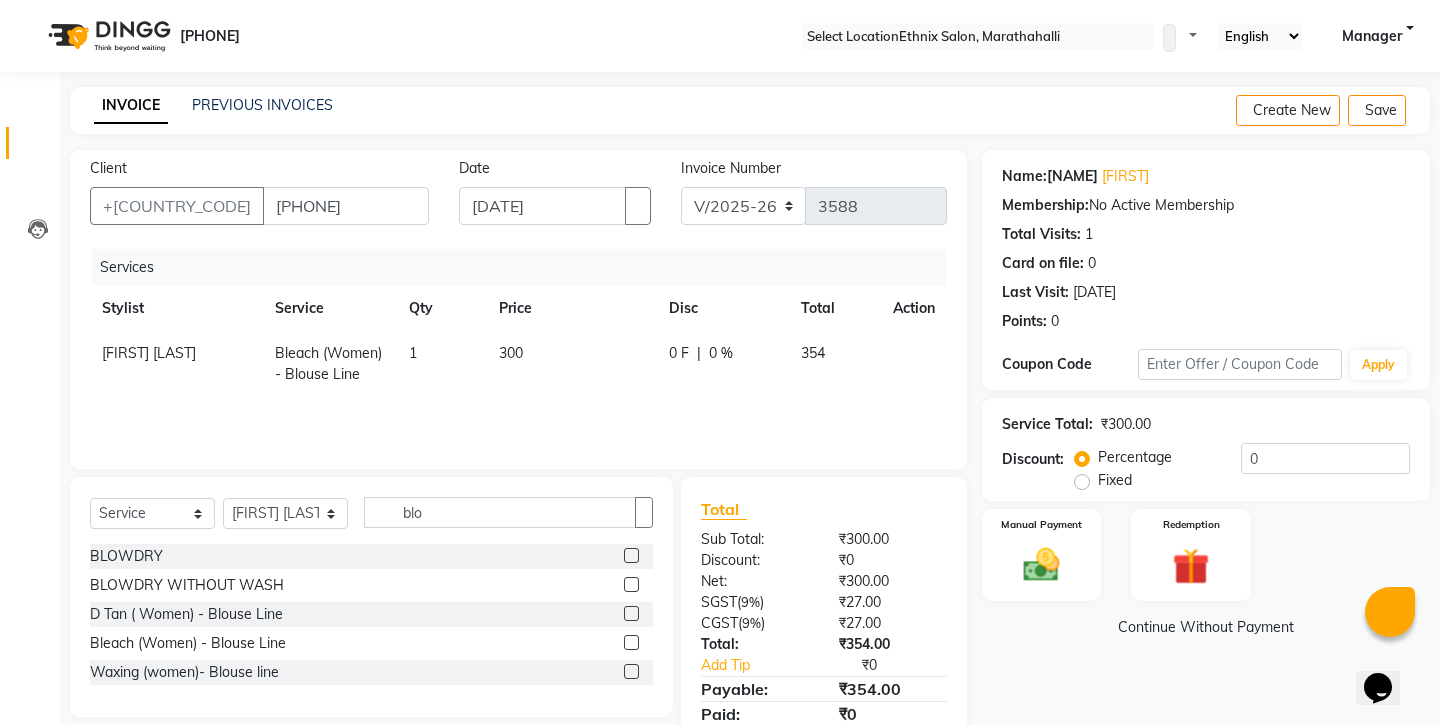 click at bounding box center (901, 343) 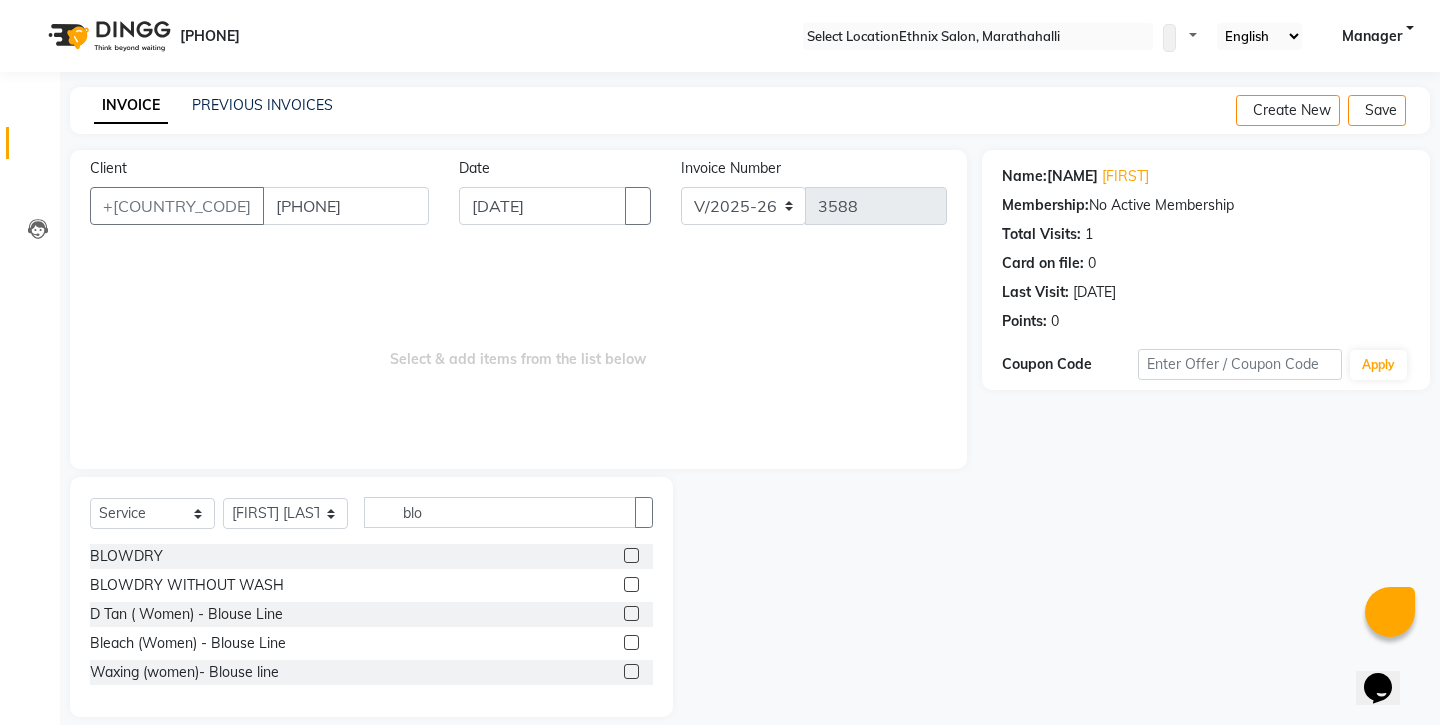 click at bounding box center (631, 584) 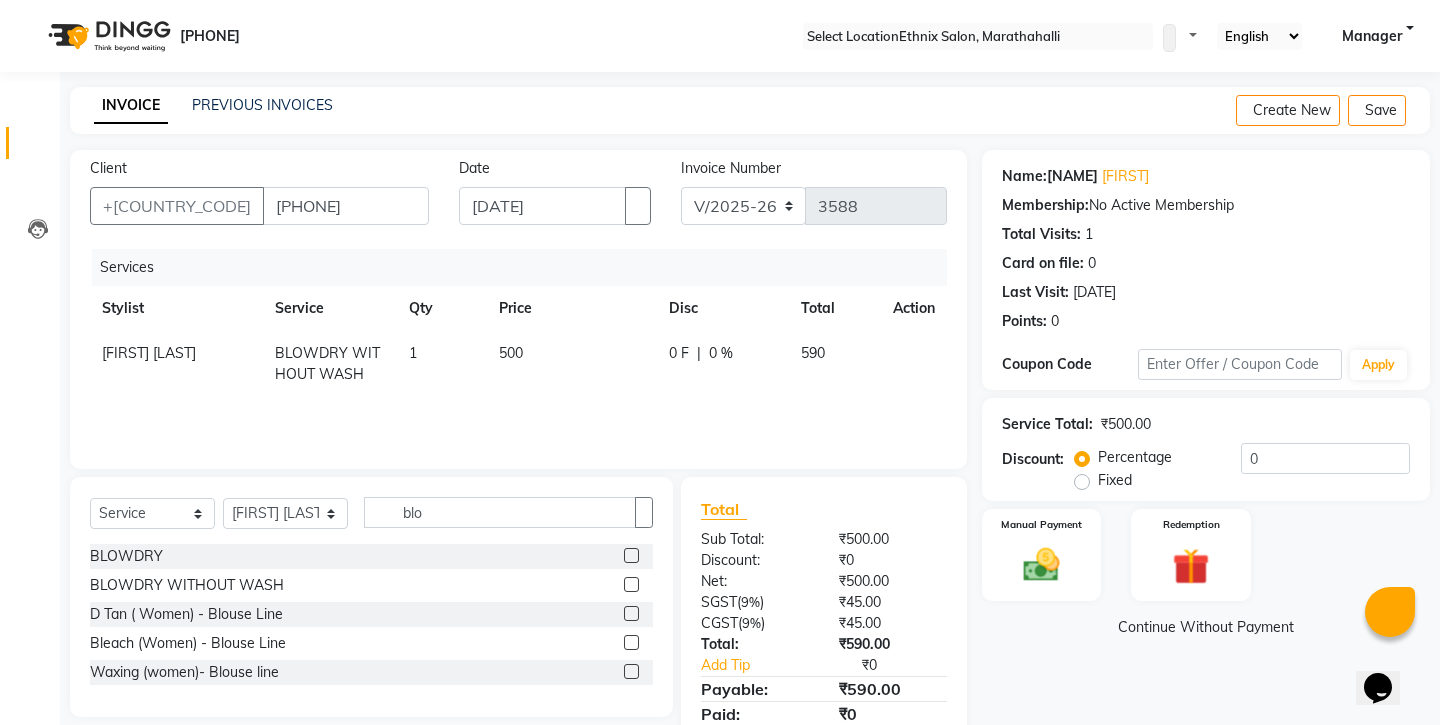 click on "500" at bounding box center (572, 364) 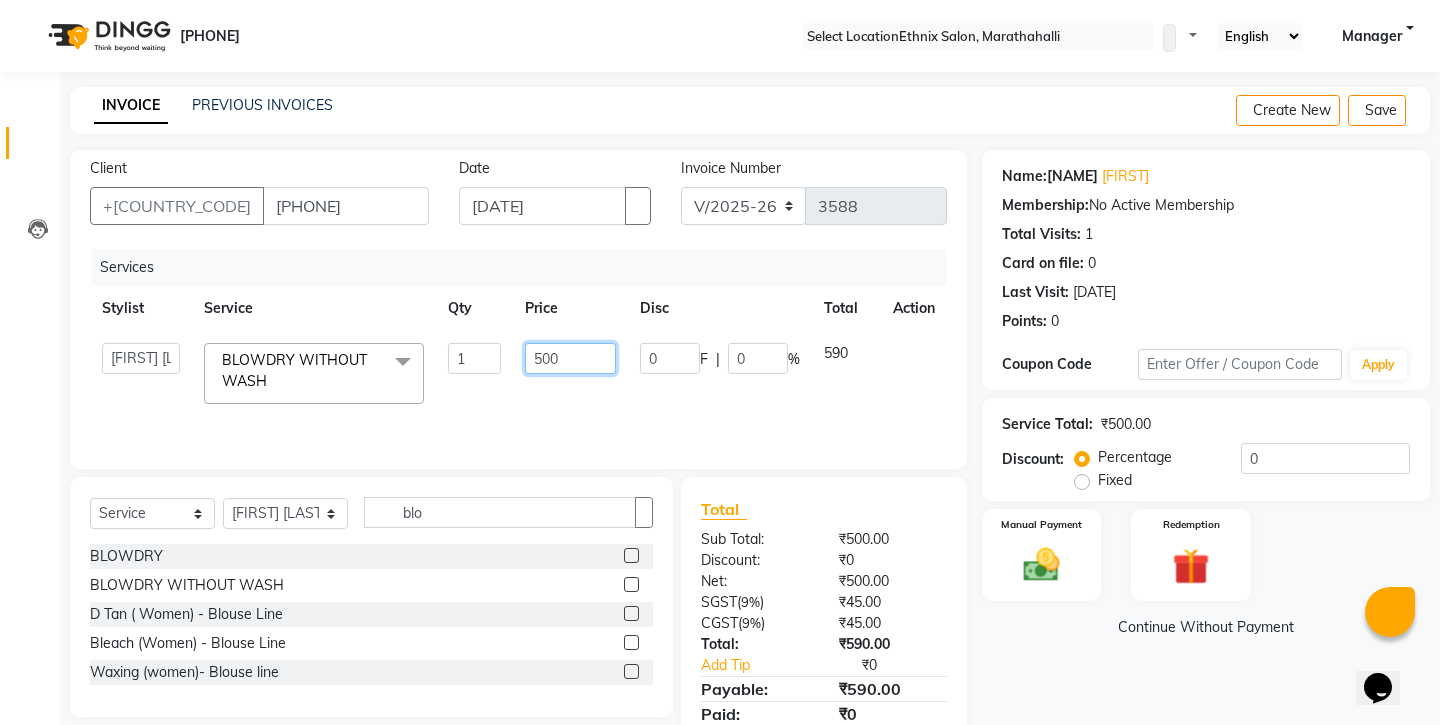 click on "500" at bounding box center (474, 358) 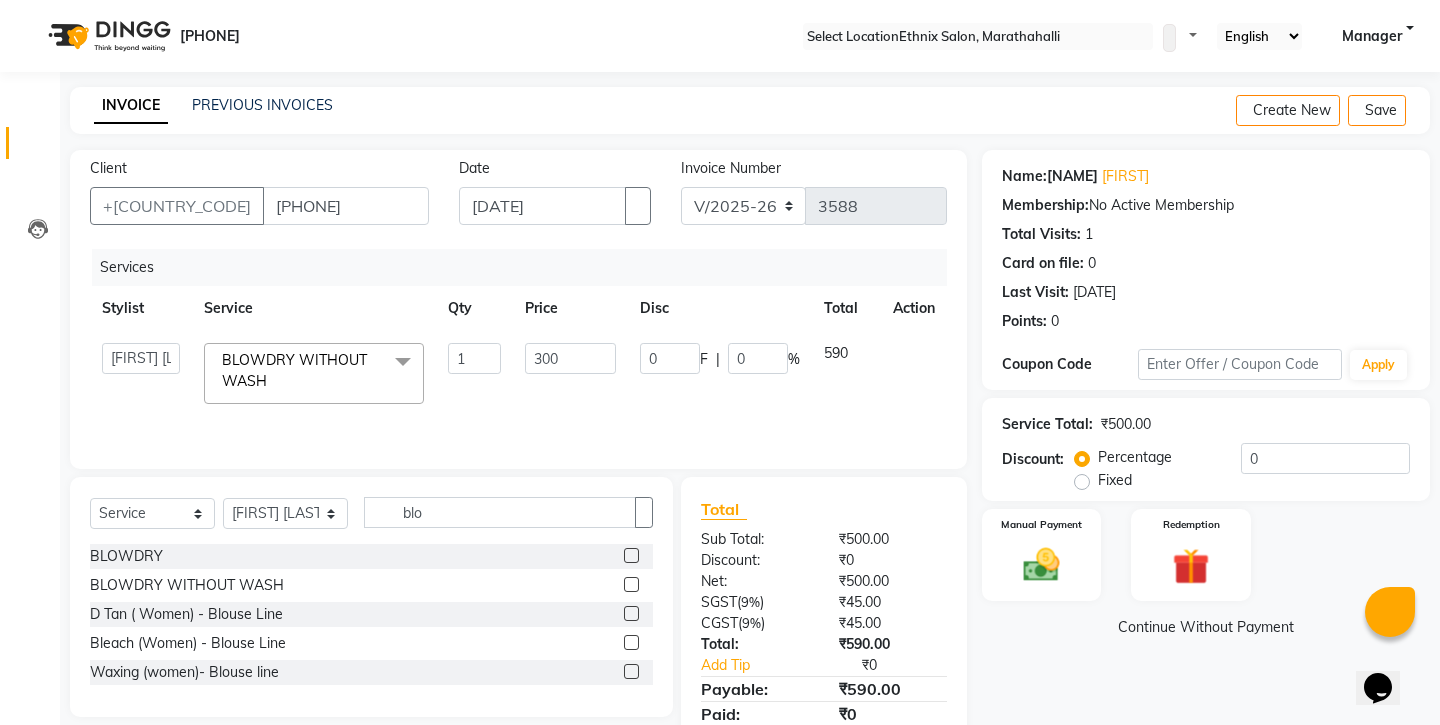 click on "Name: [FIRST] Membership:  No Active Membership  Total Visits:  1 Card on file:  0 Last Visit:   [DATE] Points:   0  Coupon Code Apply Service Total:  ₹500.00  Discount:  Percentage   Fixed  0 Manual Payment Redemption  Continue Without Payment" at bounding box center [1213, 460] 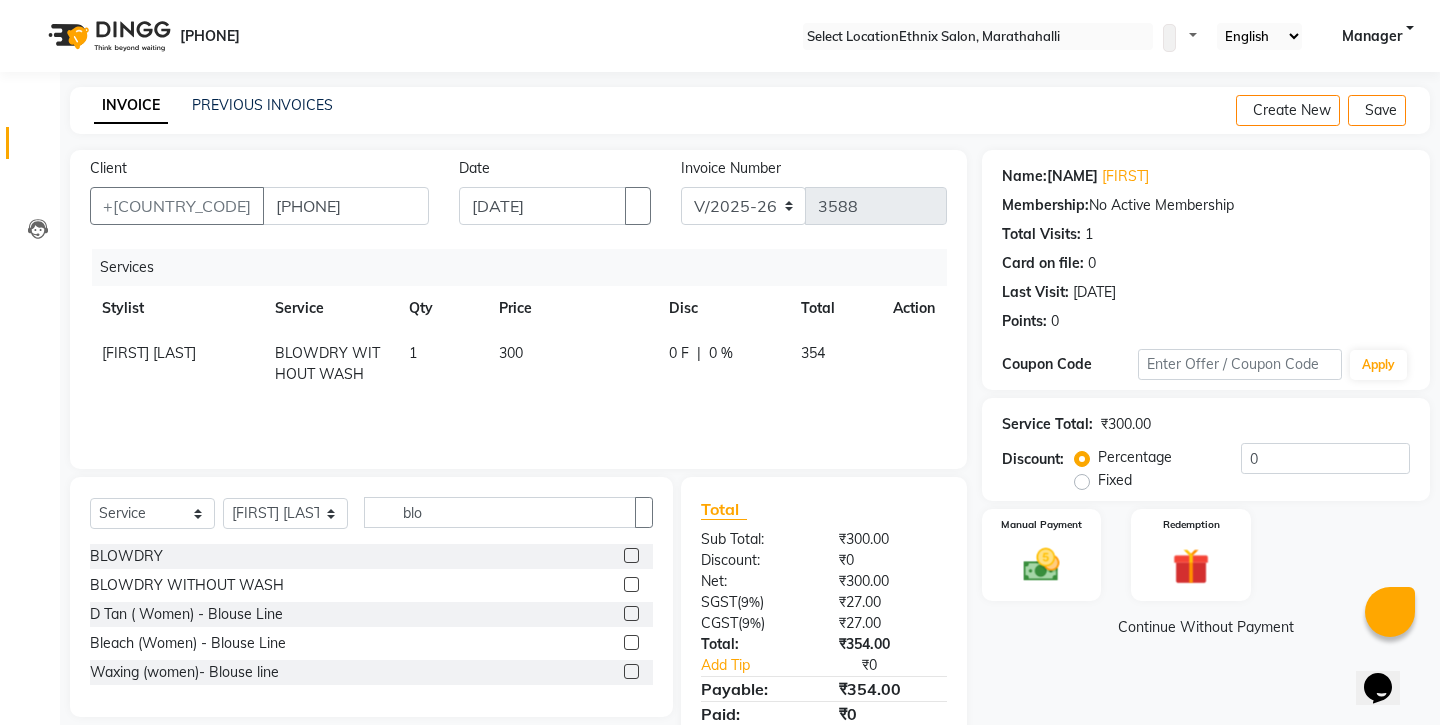 click on "Create New   Save" at bounding box center (1333, 110) 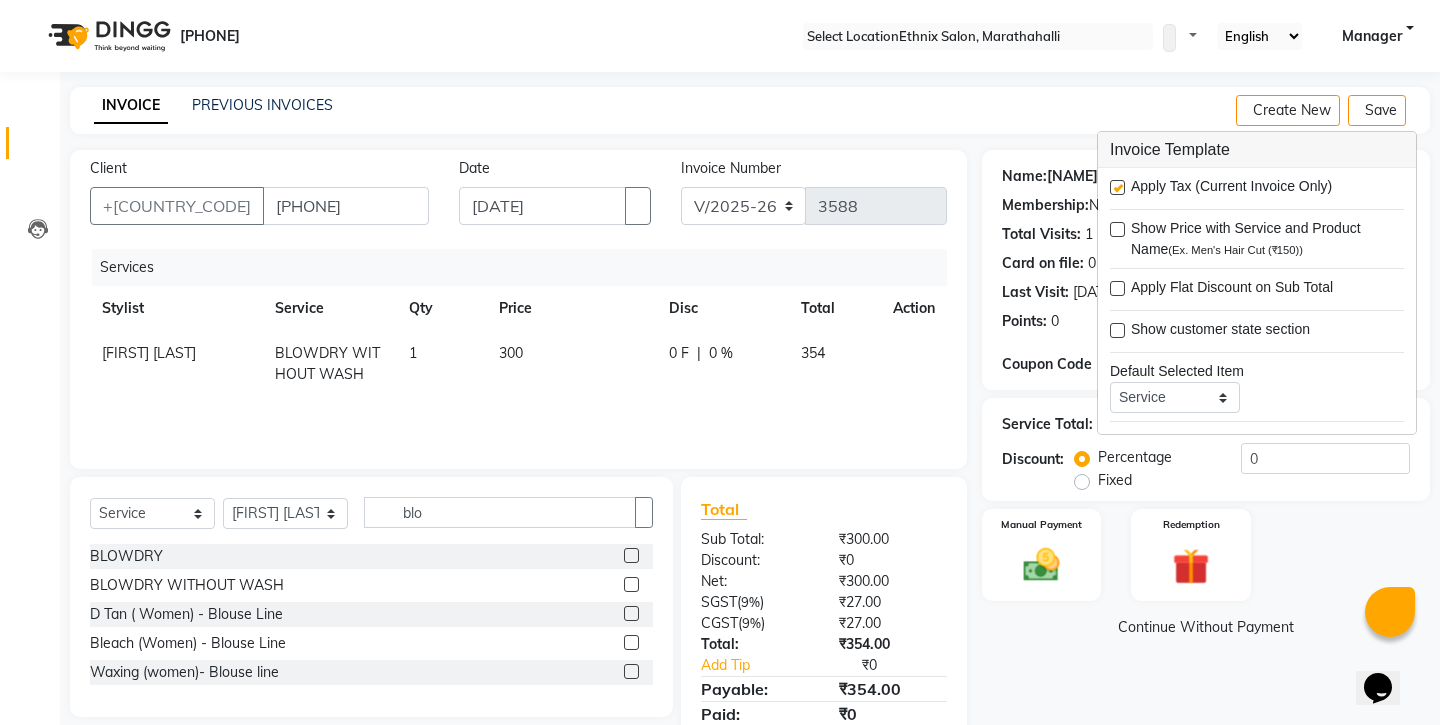 click at bounding box center [1117, 187] 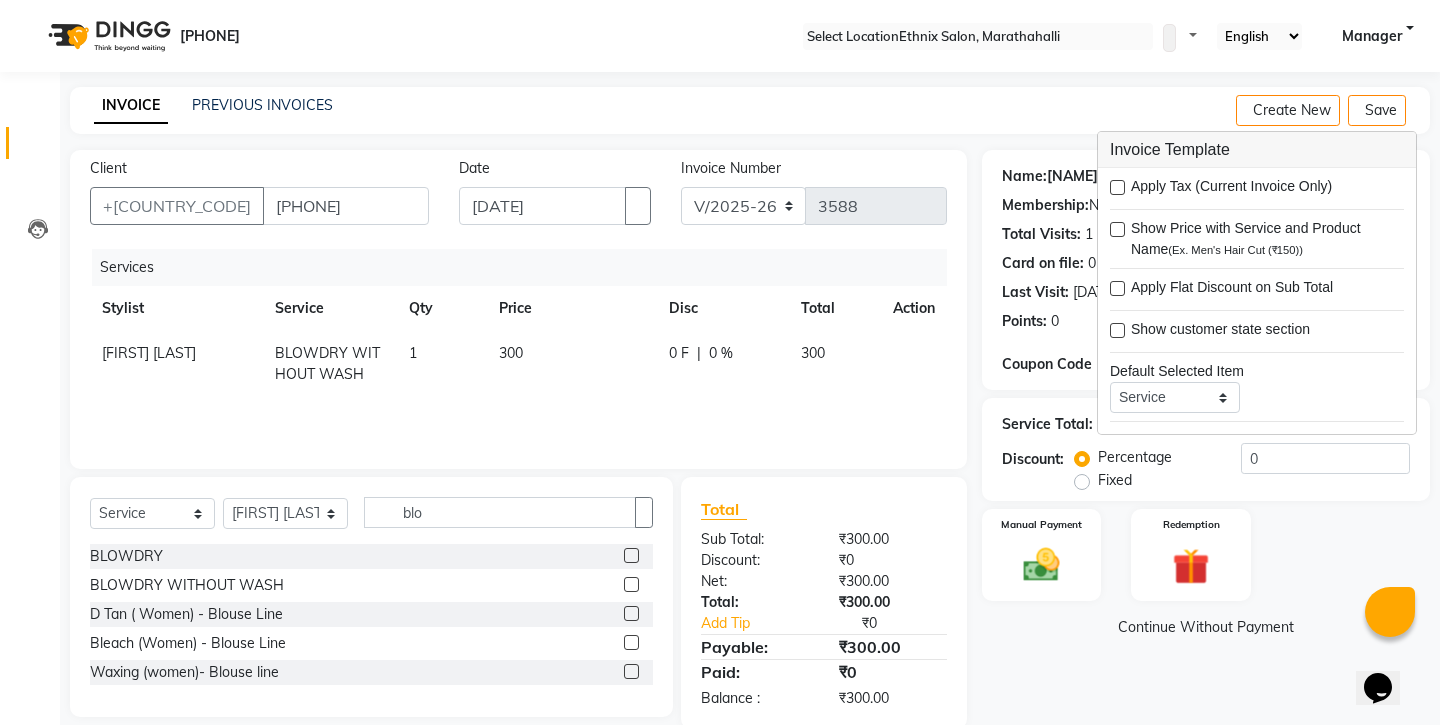 click on "Name: [FIRST] Membership:  No Active Membership  Total Visits:  1 Card on file:  0 Last Visit:   [DATE] Points:   0  Coupon Code Apply Service Total:  ₹300.00  Discount:  Percentage   Fixed  0 Manual Payment Redemption  Continue Without Payment" at bounding box center (1213, 439) 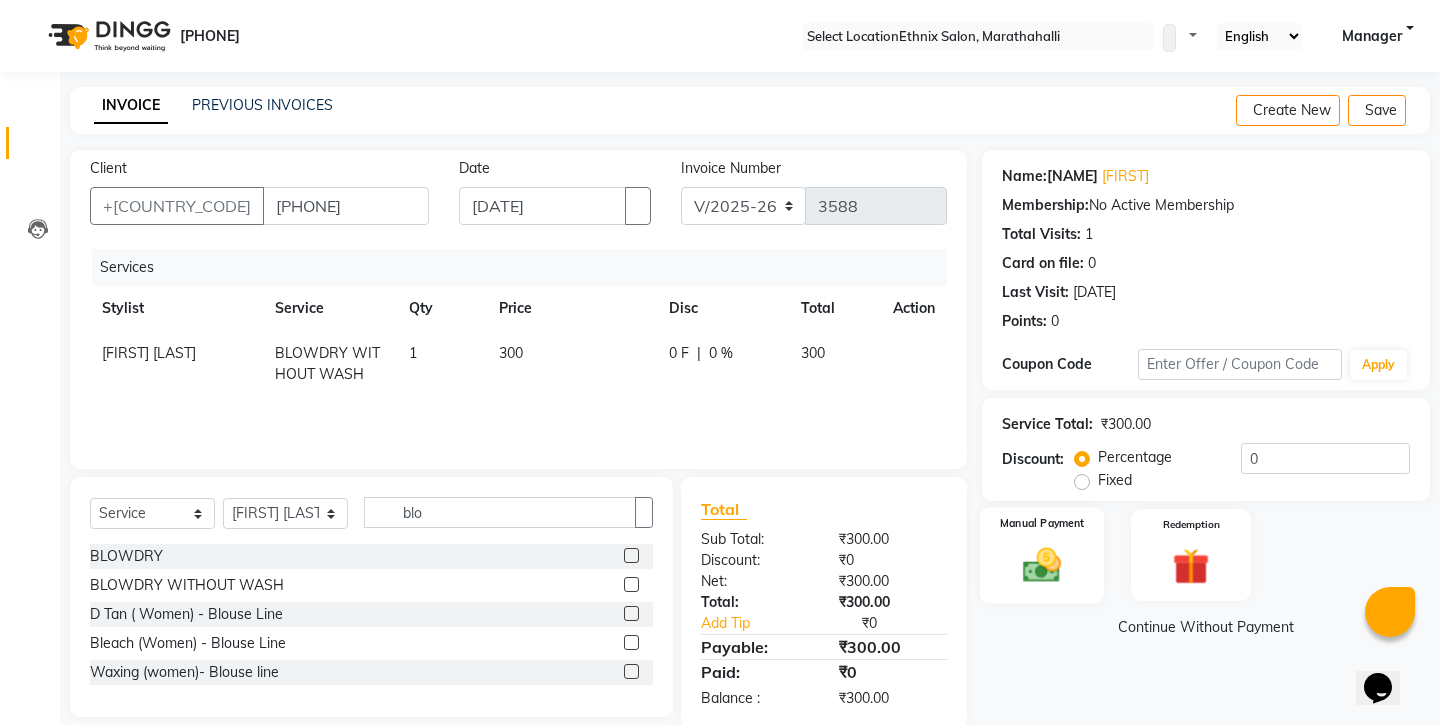 click at bounding box center [1041, 565] 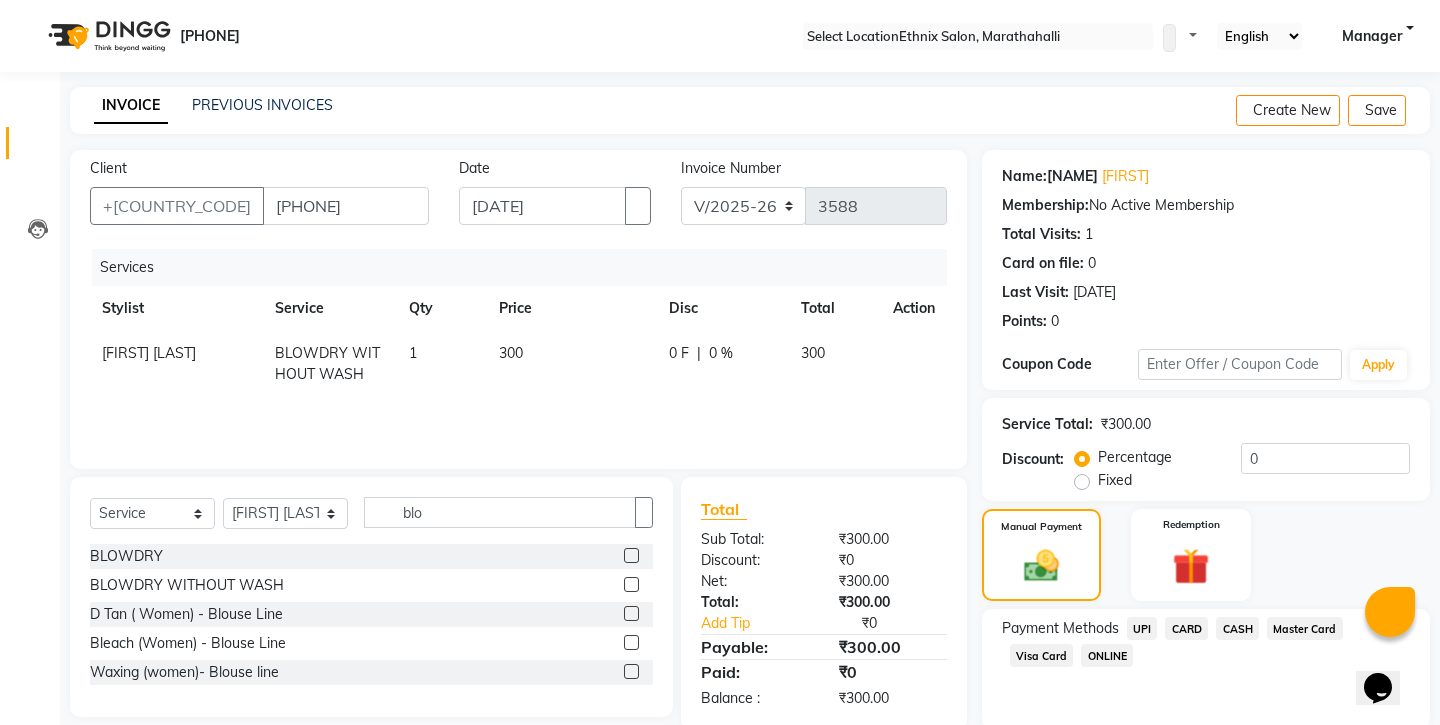 click on "CASH" at bounding box center [1142, 628] 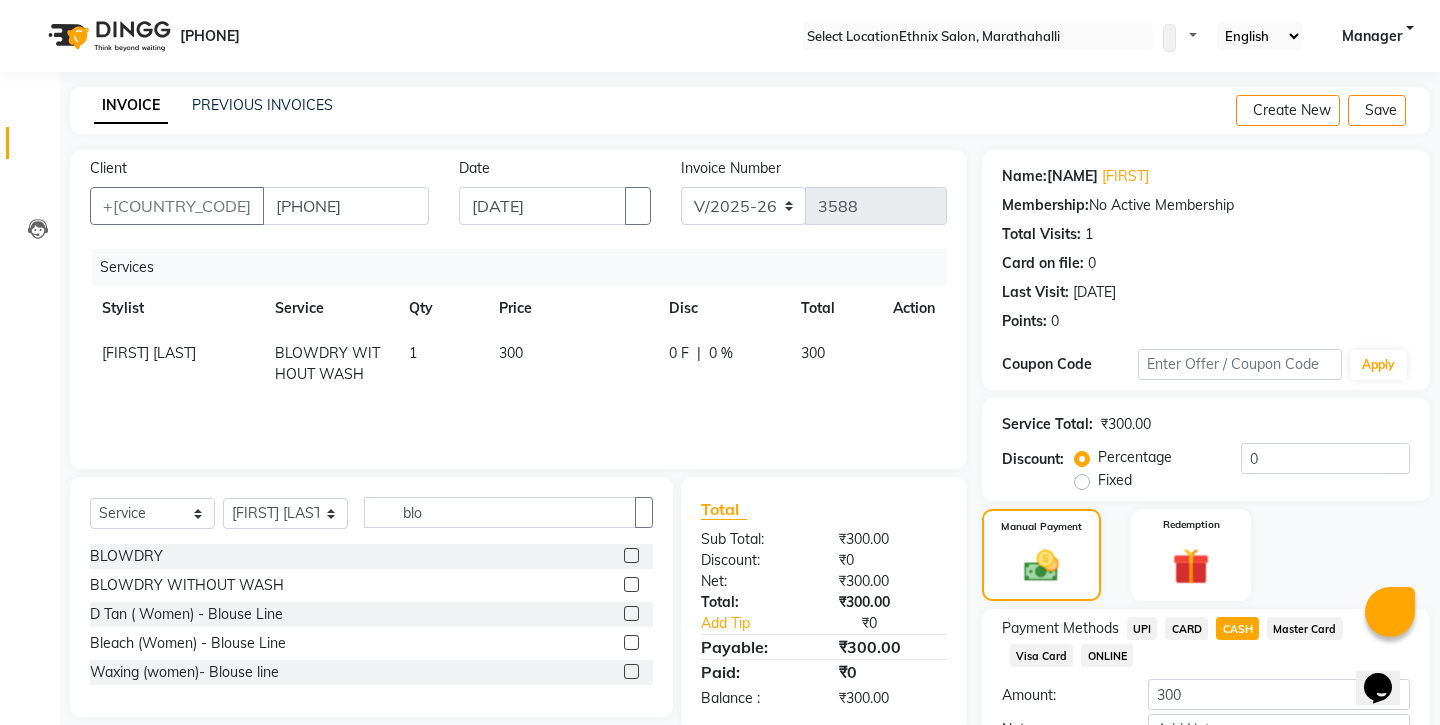 click on "Add Payment" at bounding box center [1279, 763] 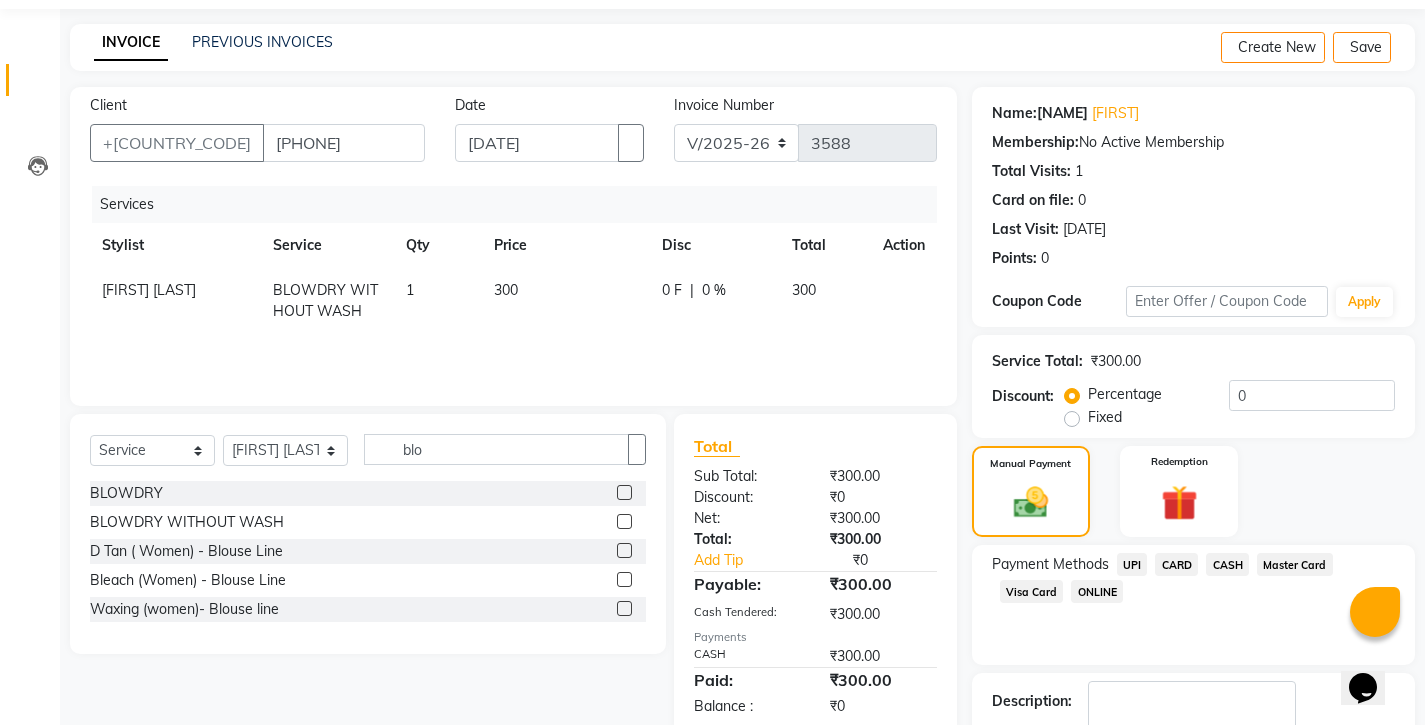 scroll, scrollTop: 68, scrollLeft: 0, axis: vertical 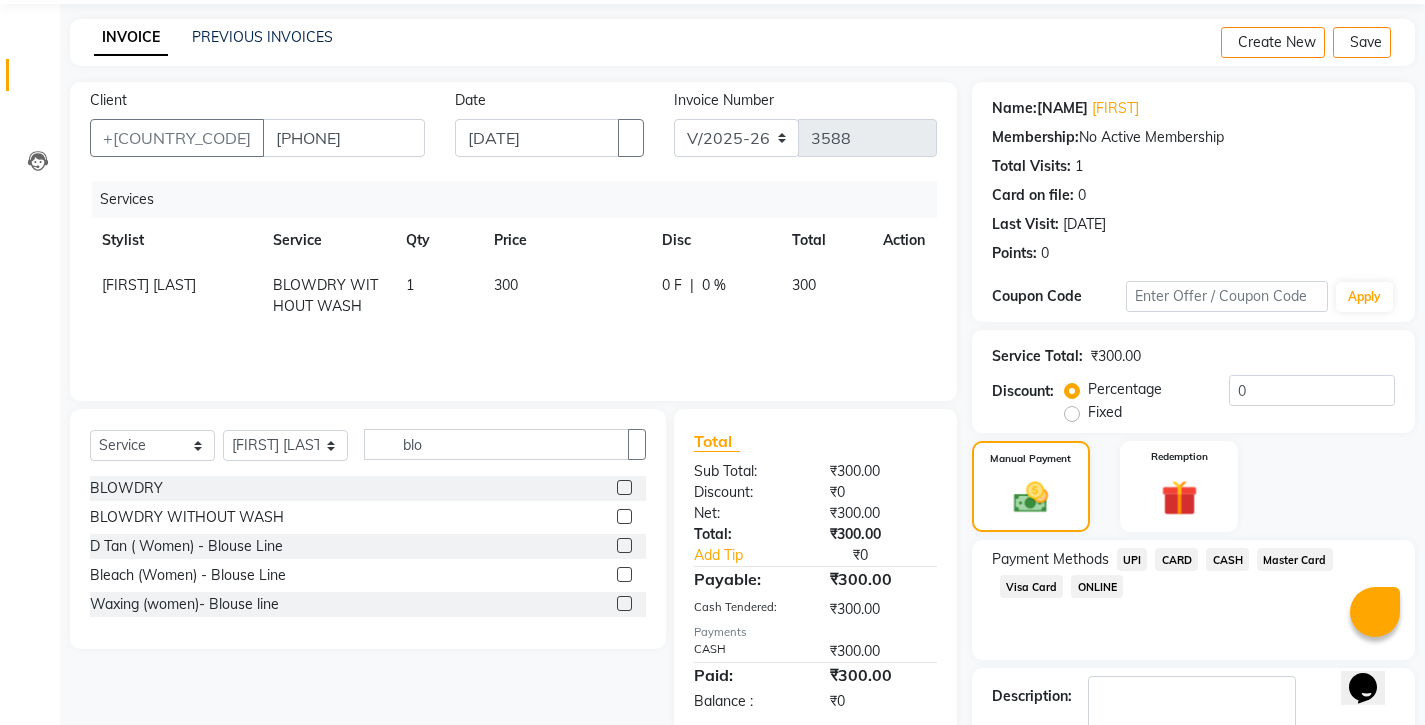 click at bounding box center (1158, 765) 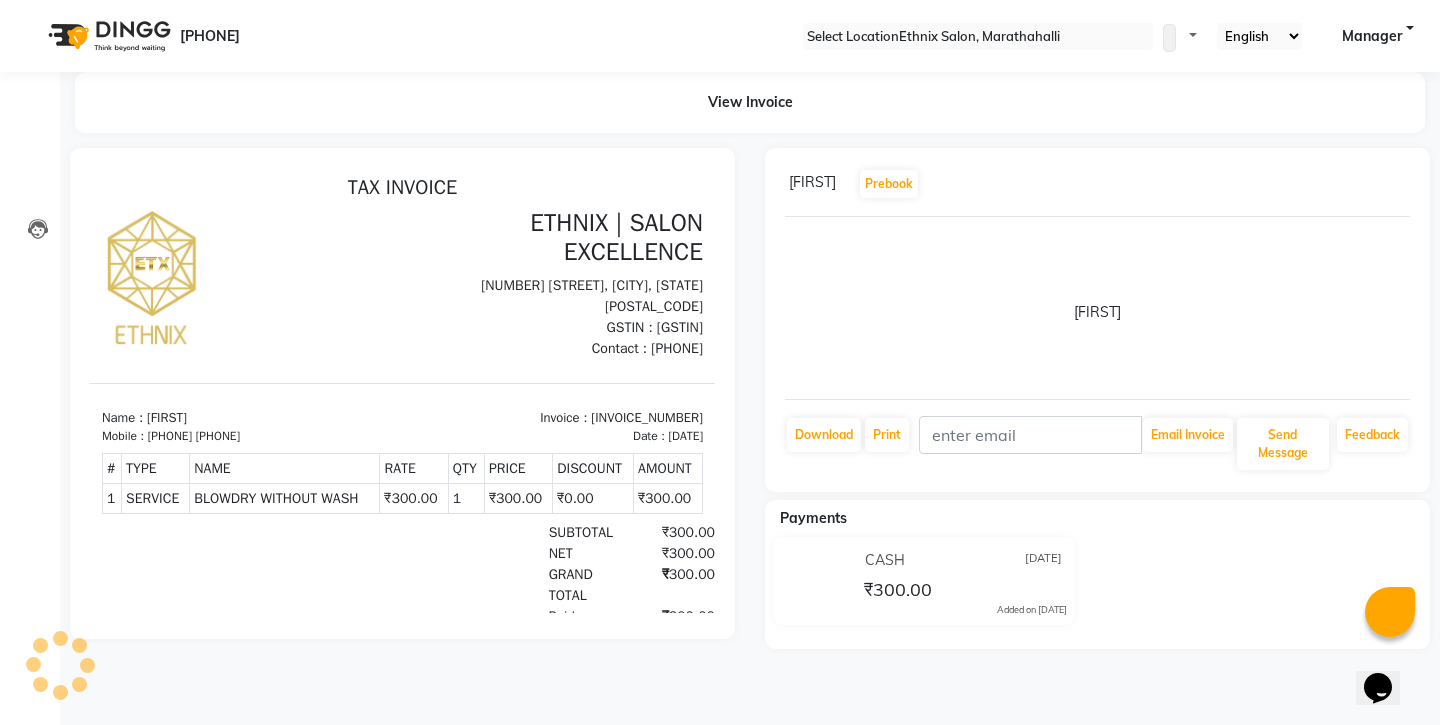 scroll, scrollTop: 0, scrollLeft: 0, axis: both 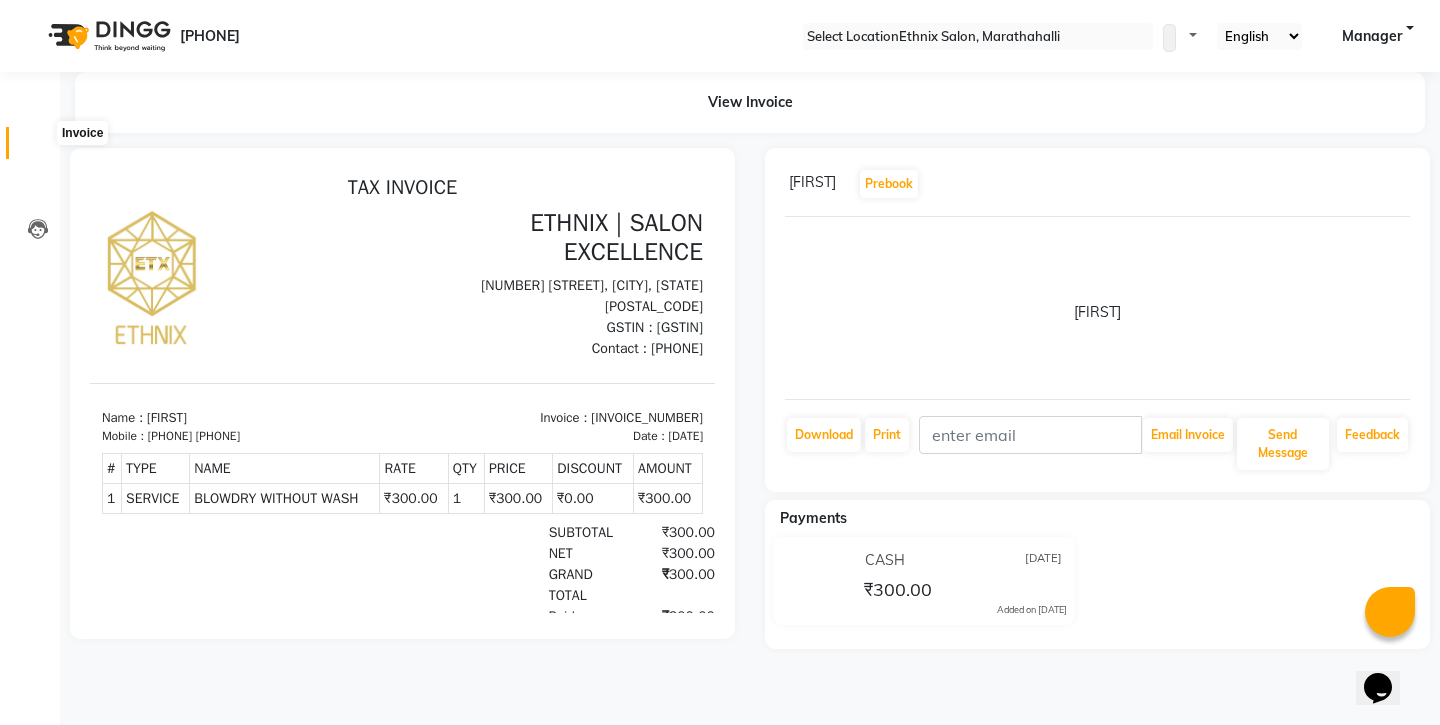 click at bounding box center (37, 148) 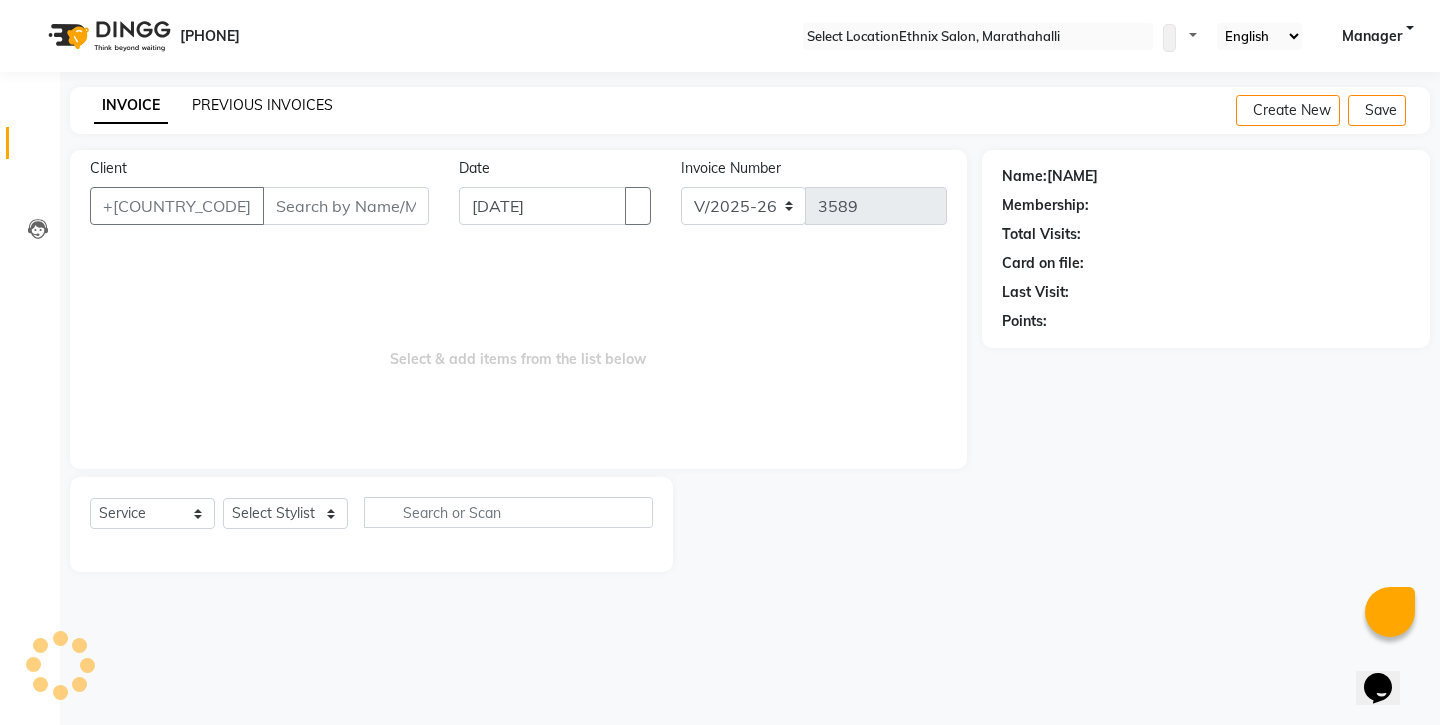 click on "PREVIOUS INVOICES" at bounding box center [262, 105] 